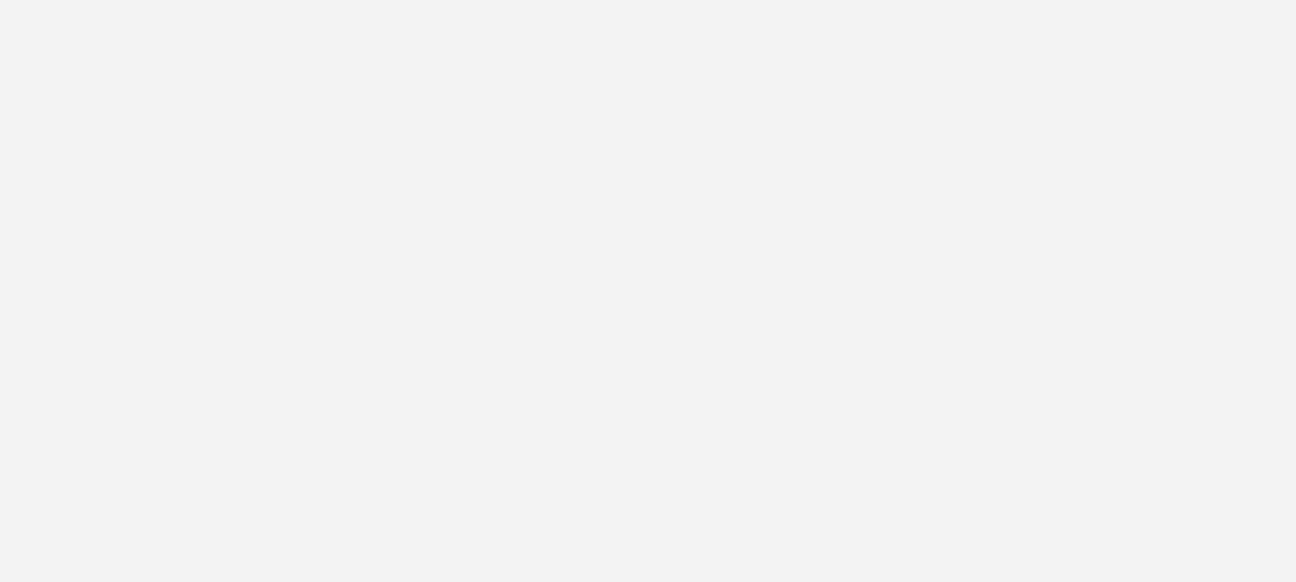 scroll, scrollTop: 0, scrollLeft: 0, axis: both 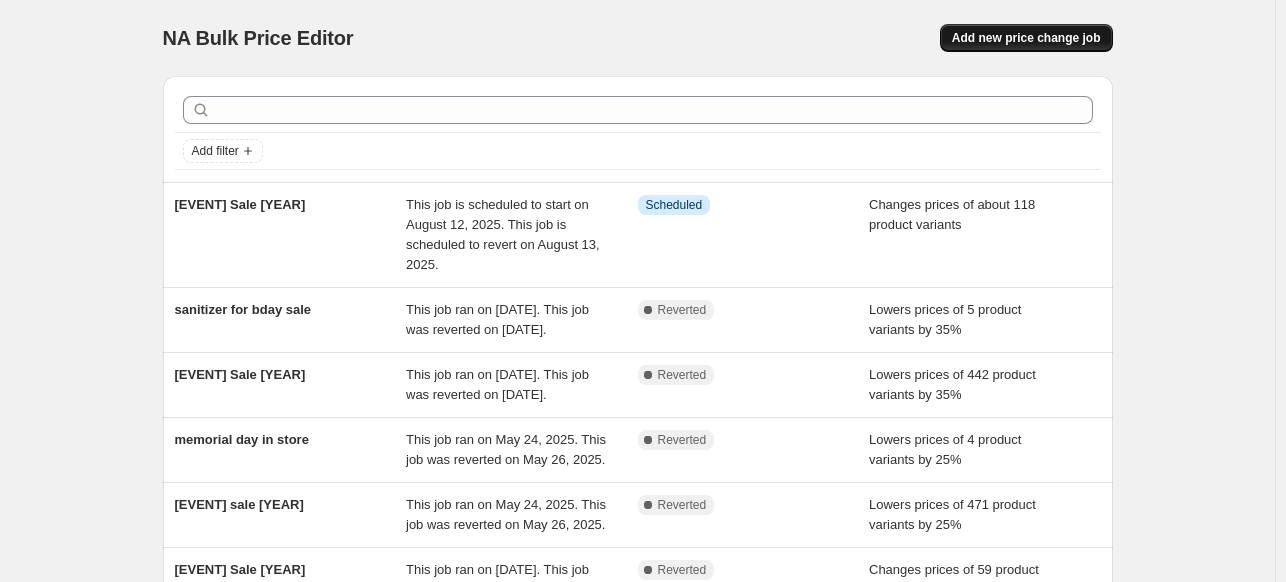click on "Add new price change job" at bounding box center [1026, 38] 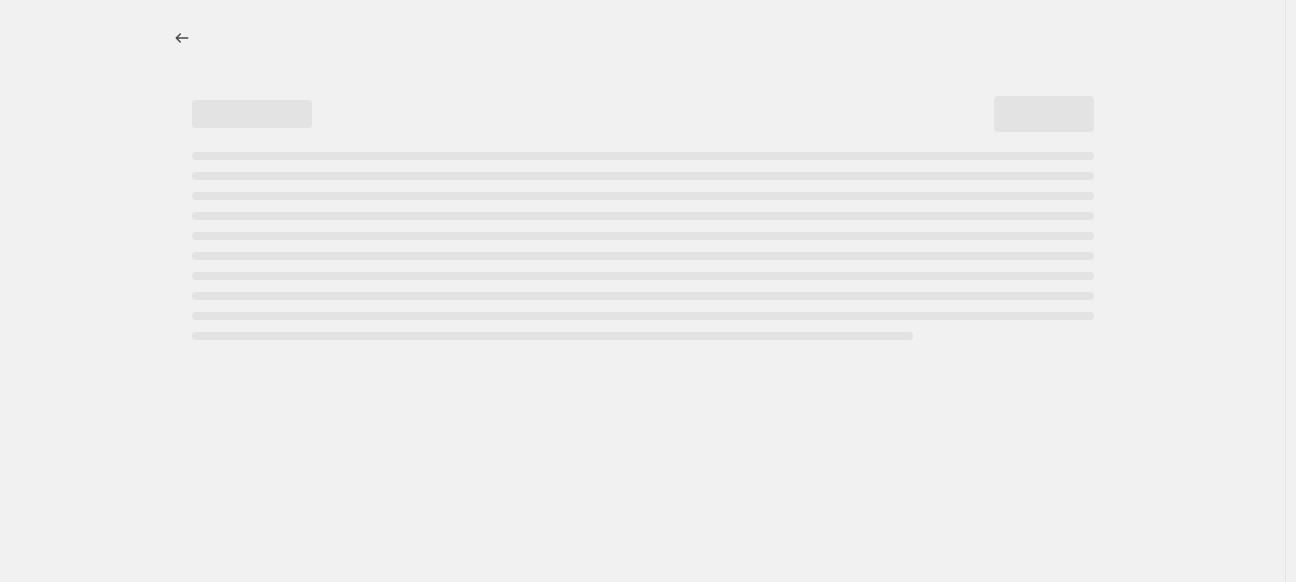 select on "percentage" 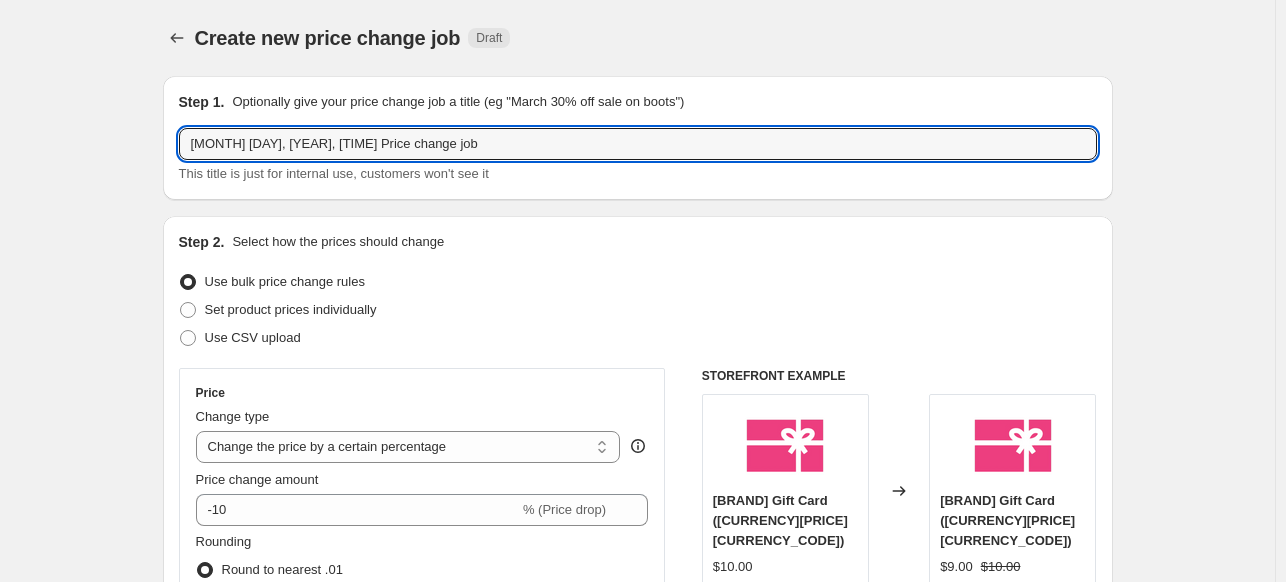 drag, startPoint x: 454, startPoint y: 135, endPoint x: 44, endPoint y: 135, distance: 410 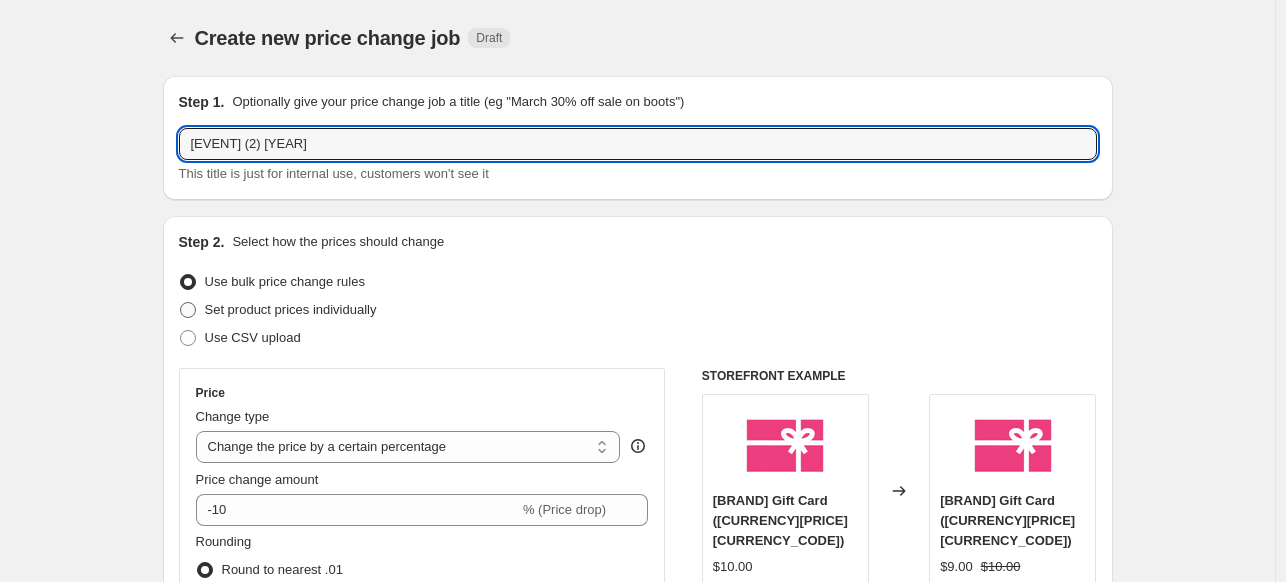 type on "[EVENT] (2) [YEAR]" 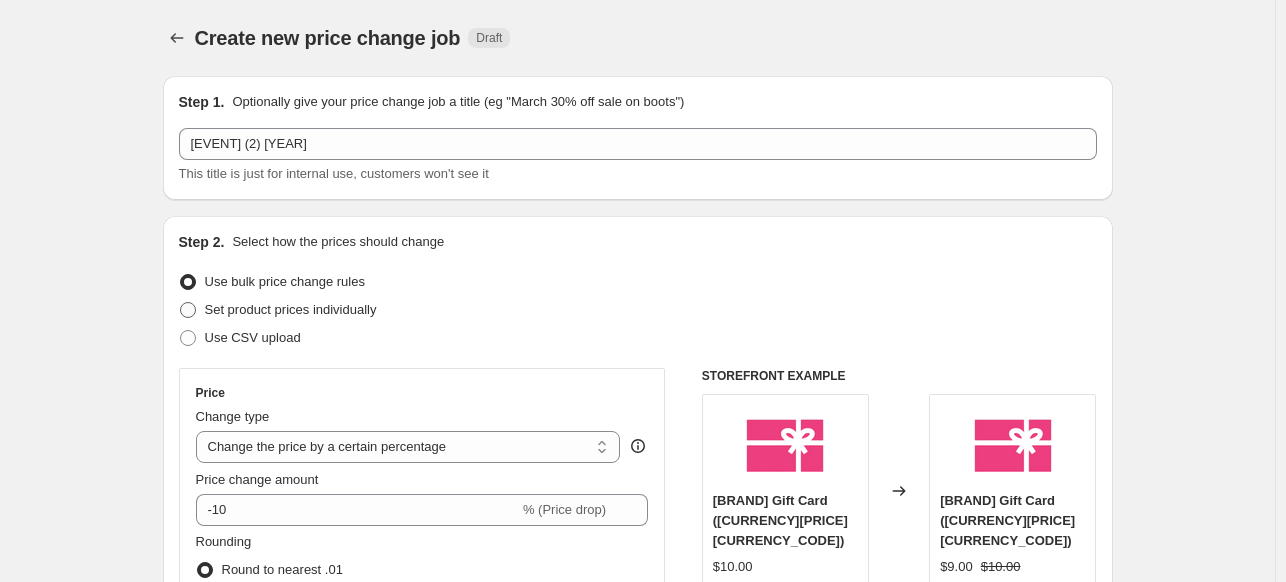 click on "Set product prices individually" at bounding box center (291, 309) 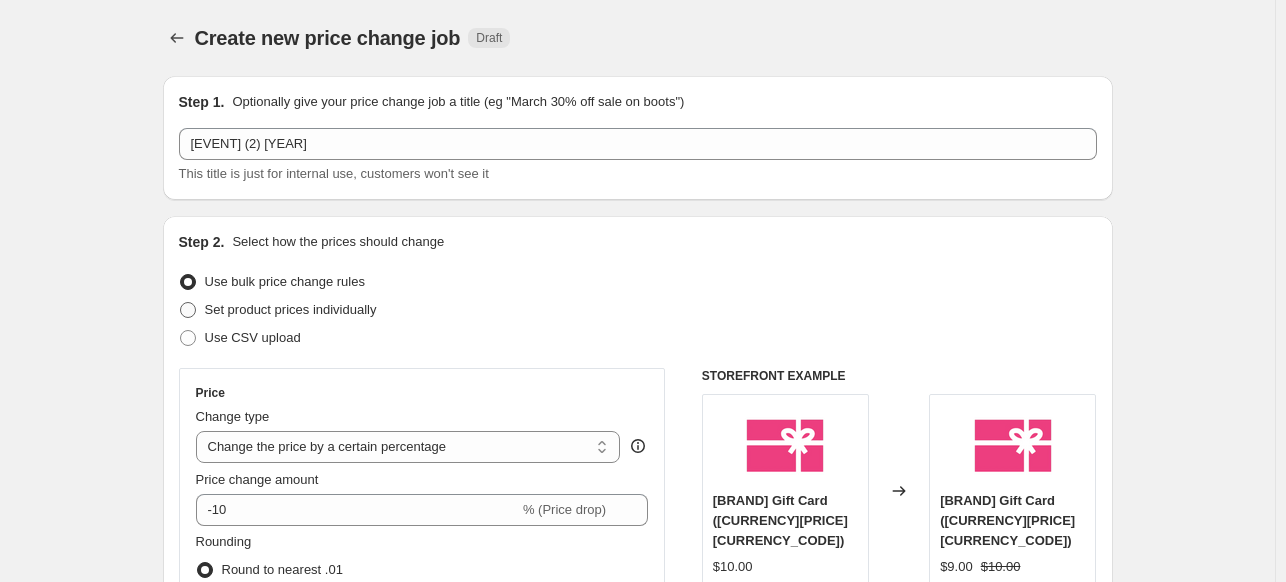 radio on "true" 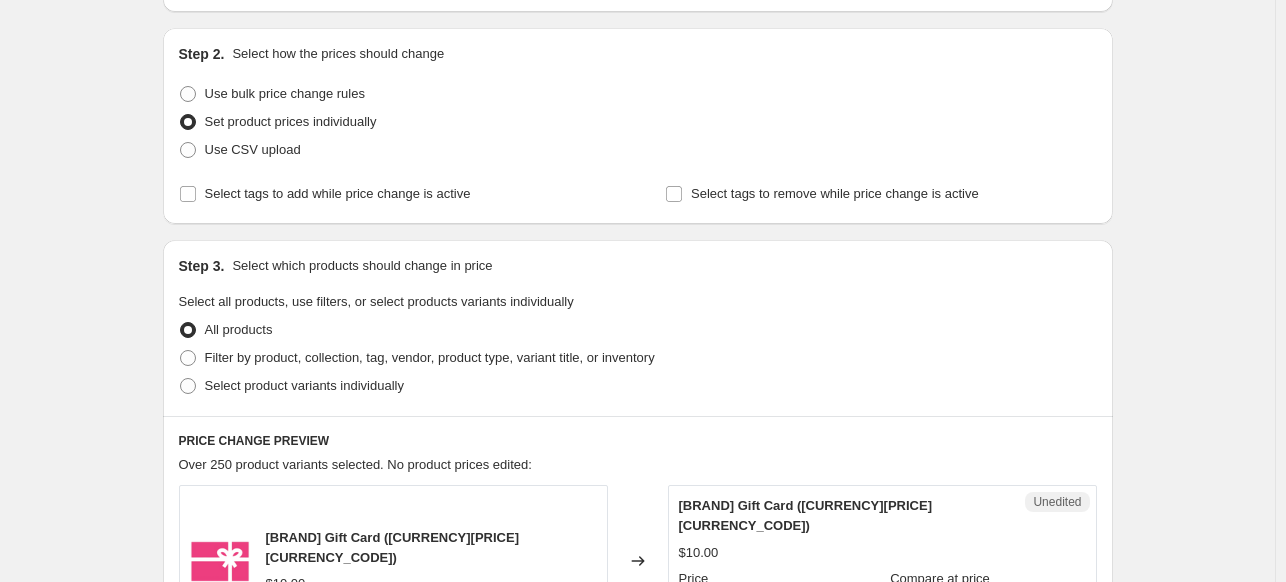 scroll, scrollTop: 190, scrollLeft: 0, axis: vertical 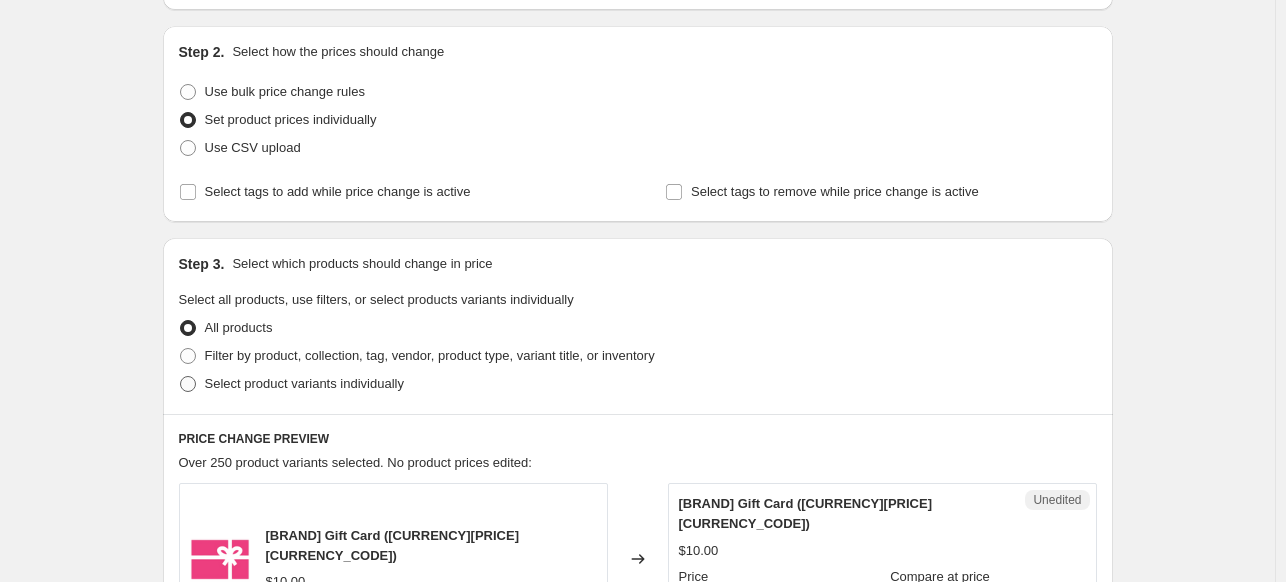 click on "Select product variants individually" at bounding box center (304, 383) 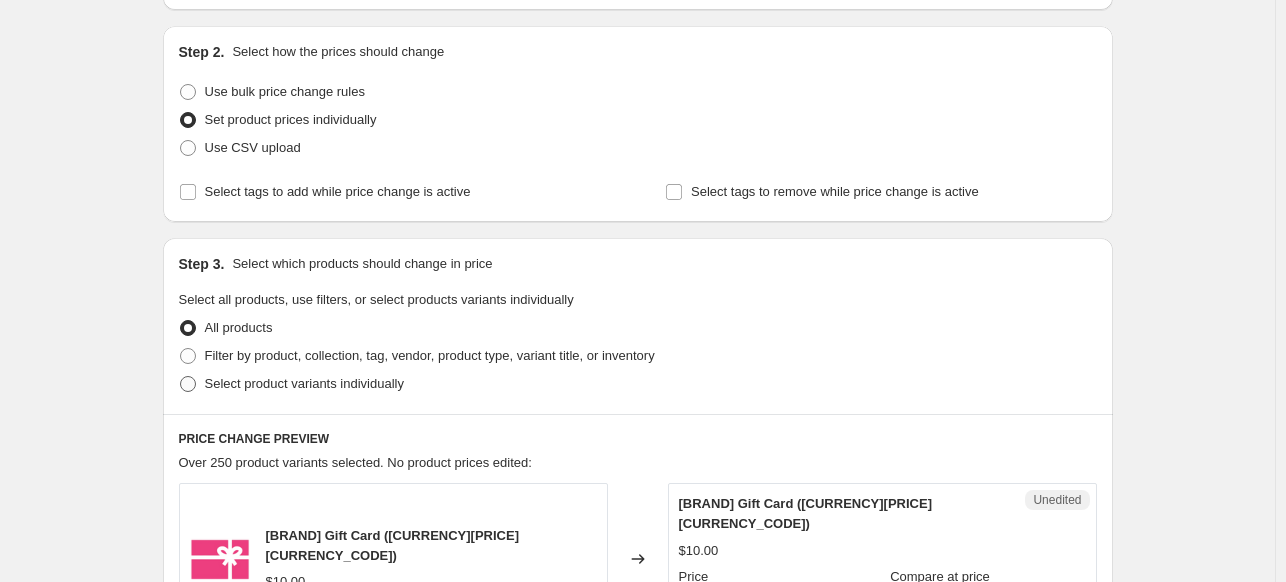radio on "true" 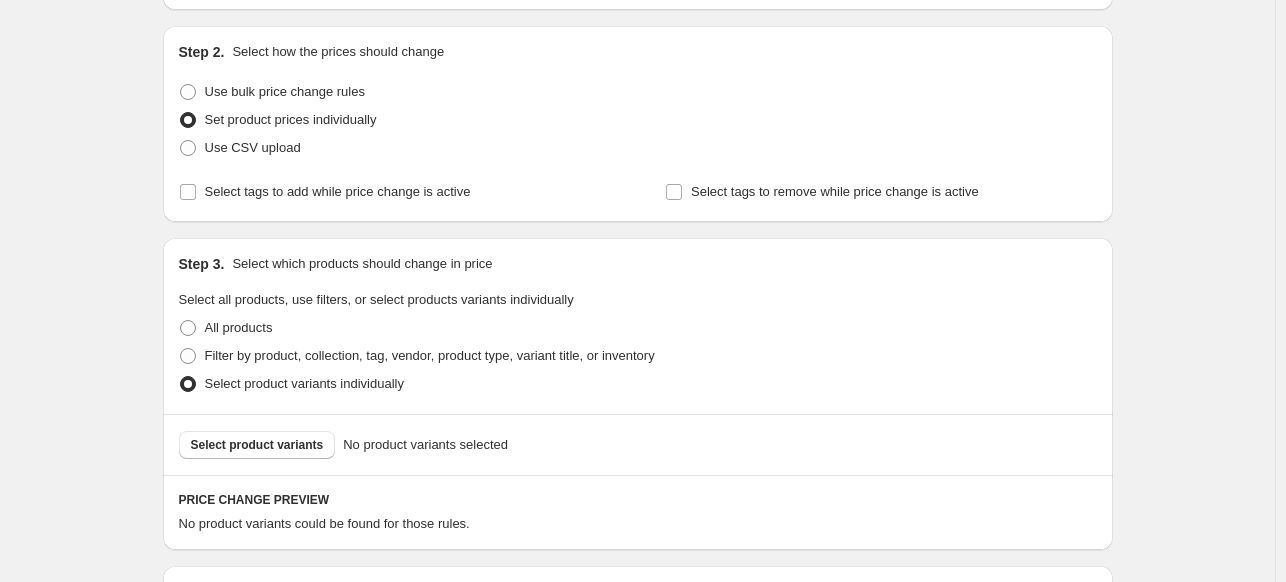 scroll, scrollTop: 388, scrollLeft: 0, axis: vertical 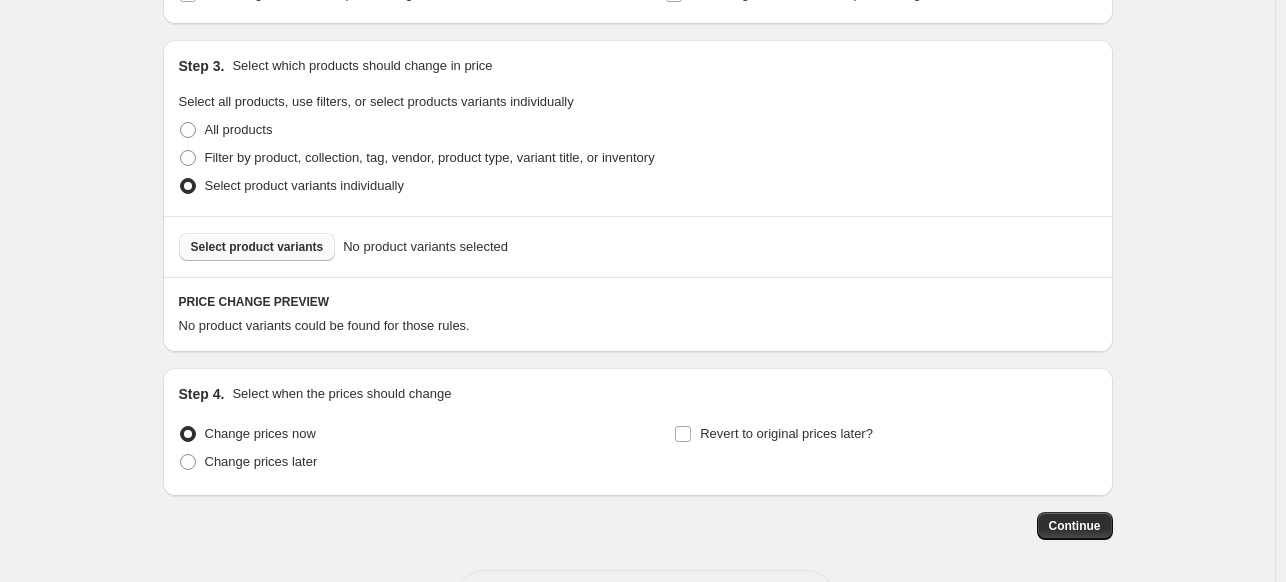 click on "Select product variants" at bounding box center [257, 247] 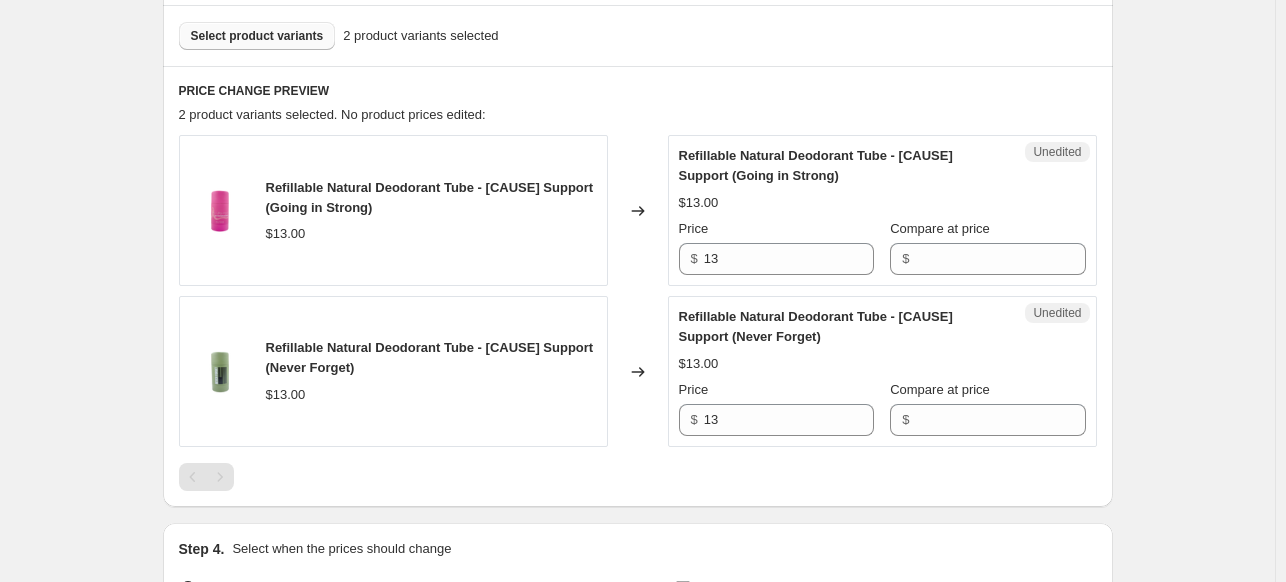 scroll, scrollTop: 638, scrollLeft: 0, axis: vertical 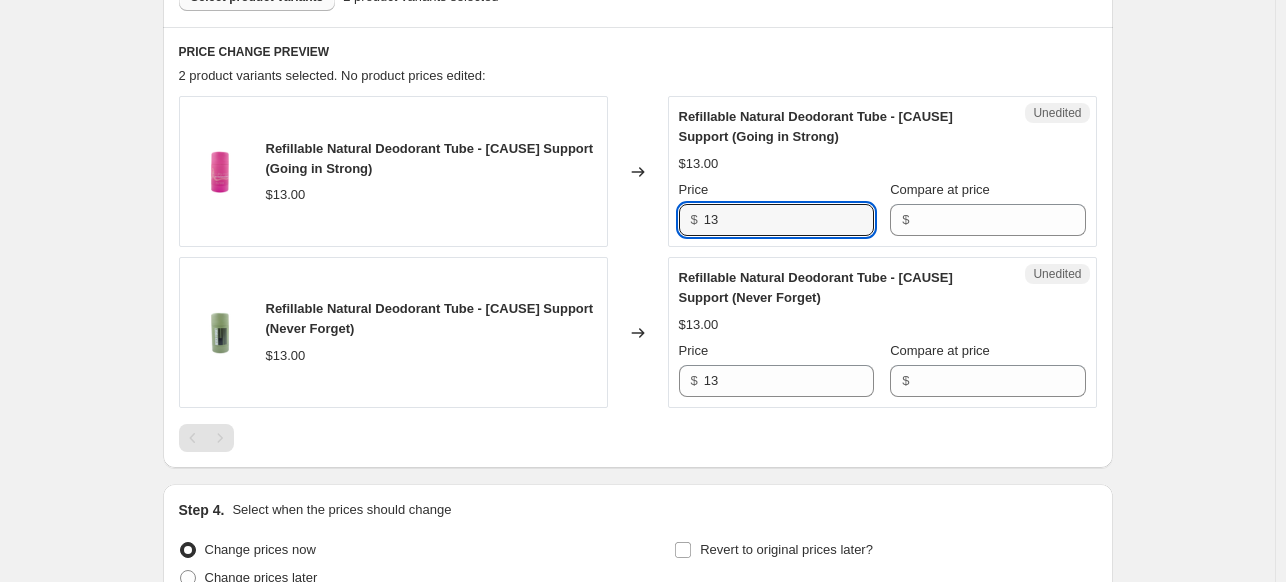 drag, startPoint x: 811, startPoint y: 223, endPoint x: 696, endPoint y: 217, distance: 115.15642 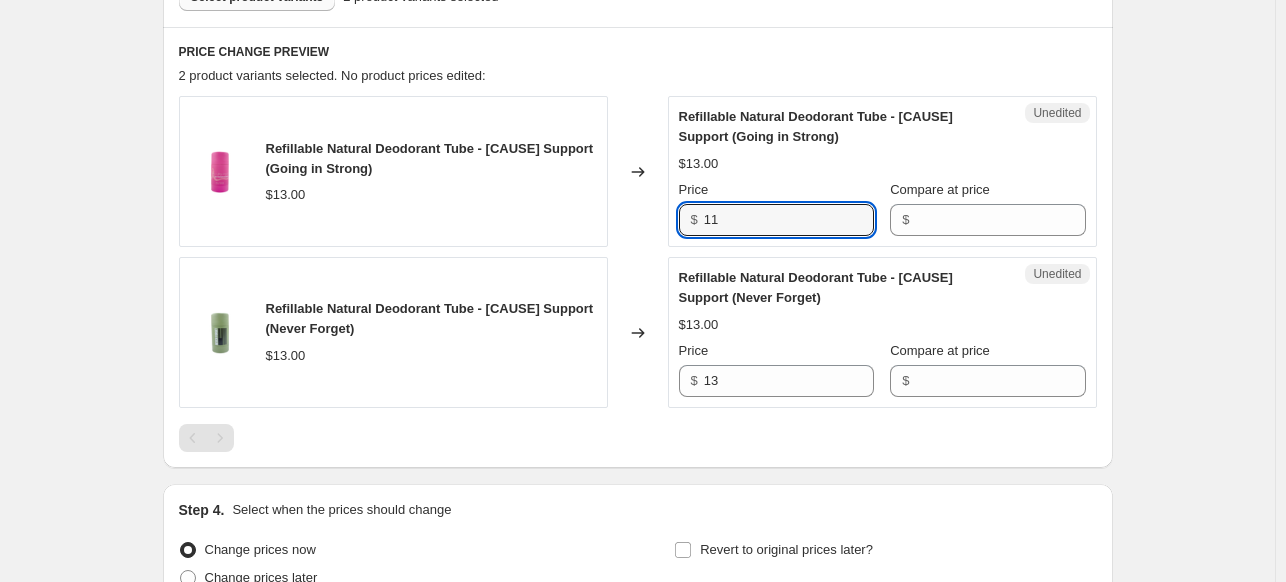 type on "11" 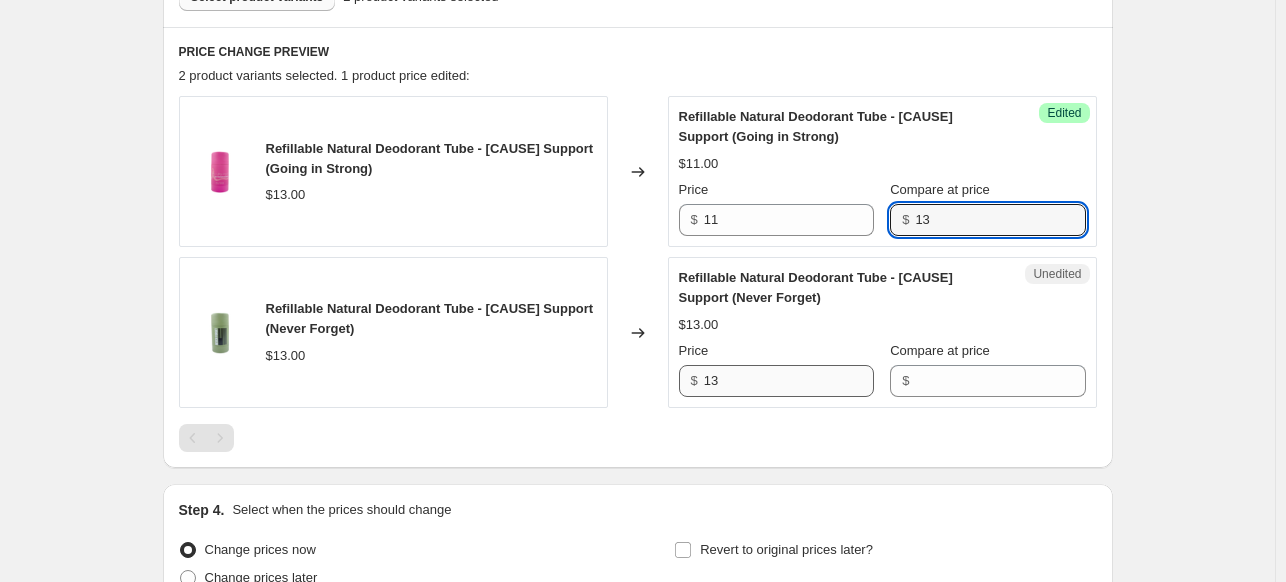 type on "13" 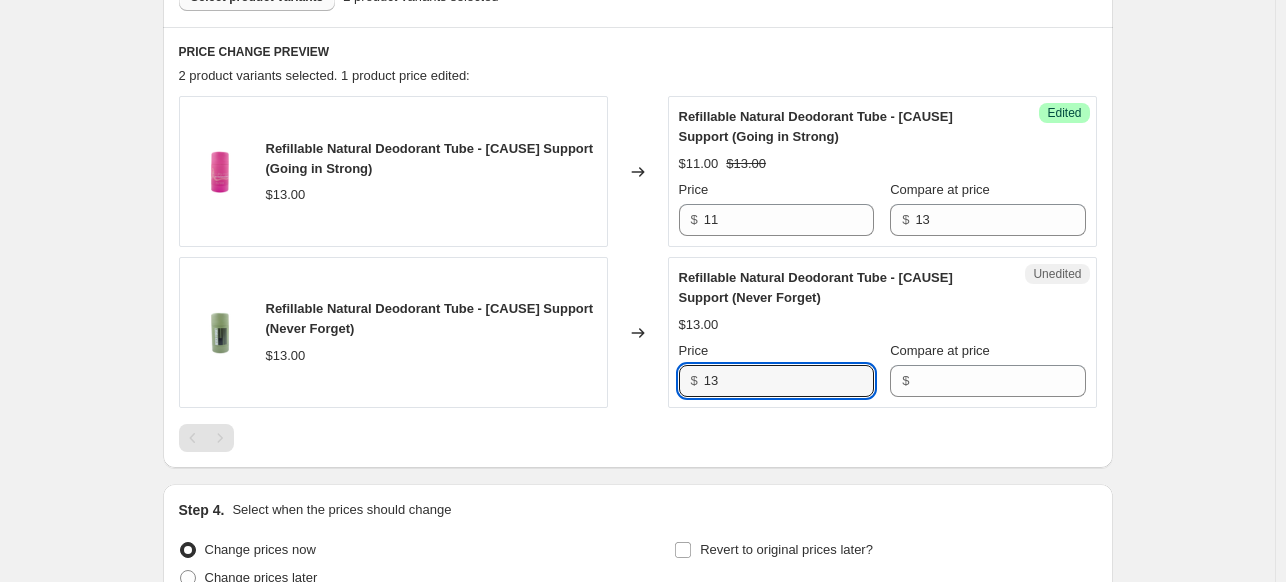 drag, startPoint x: 772, startPoint y: 384, endPoint x: 665, endPoint y: 386, distance: 107.01869 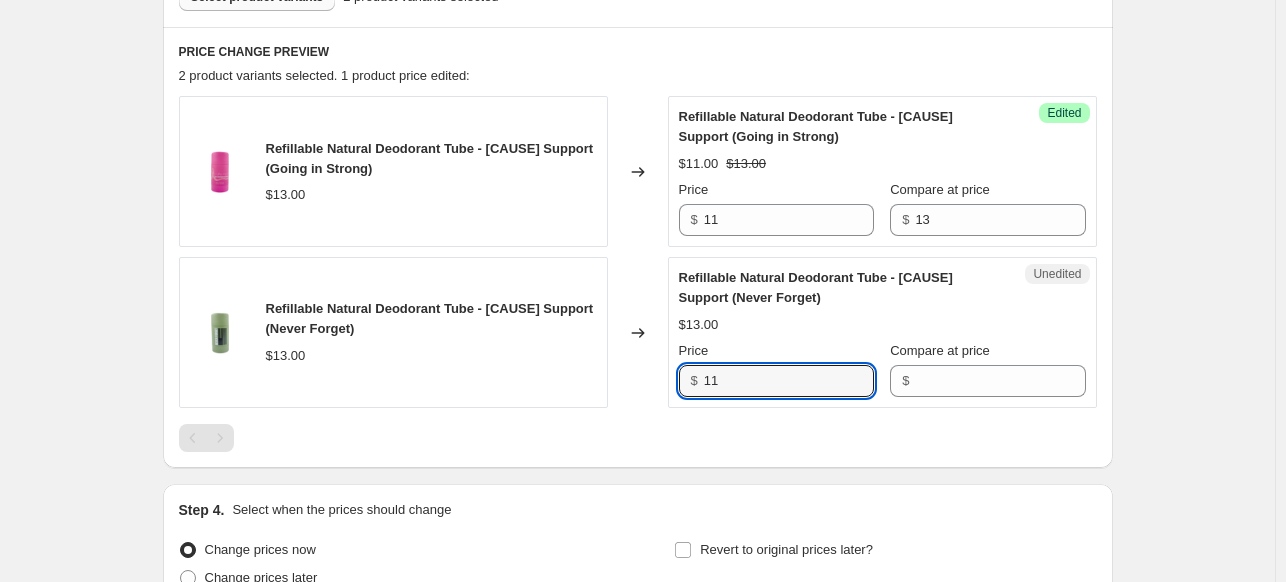 type on "11" 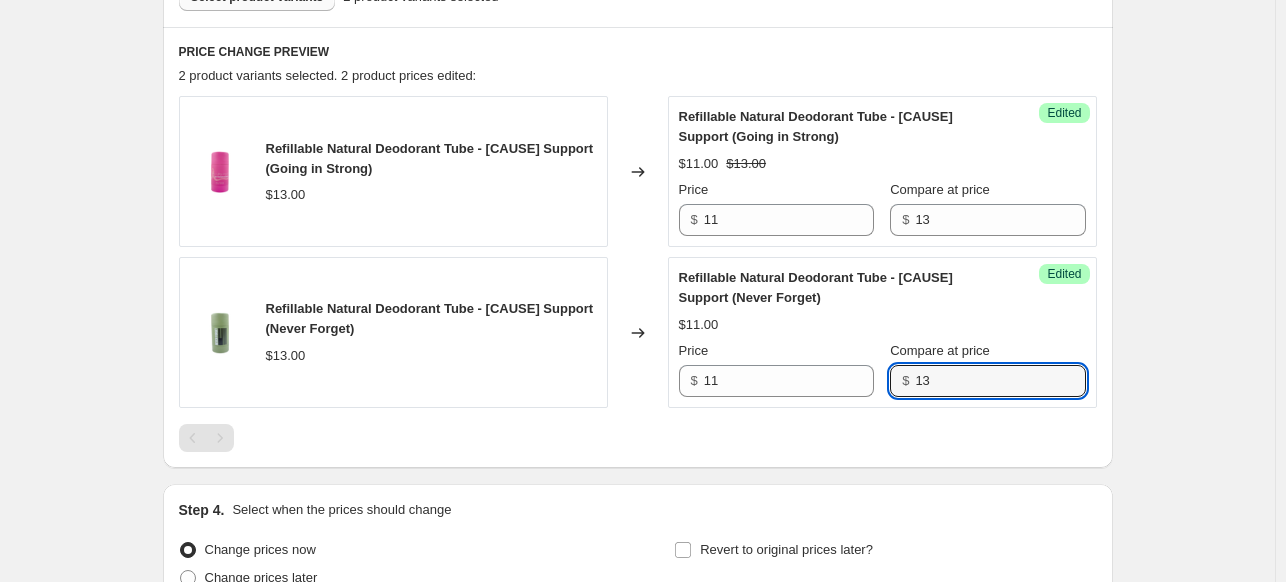 type on "13" 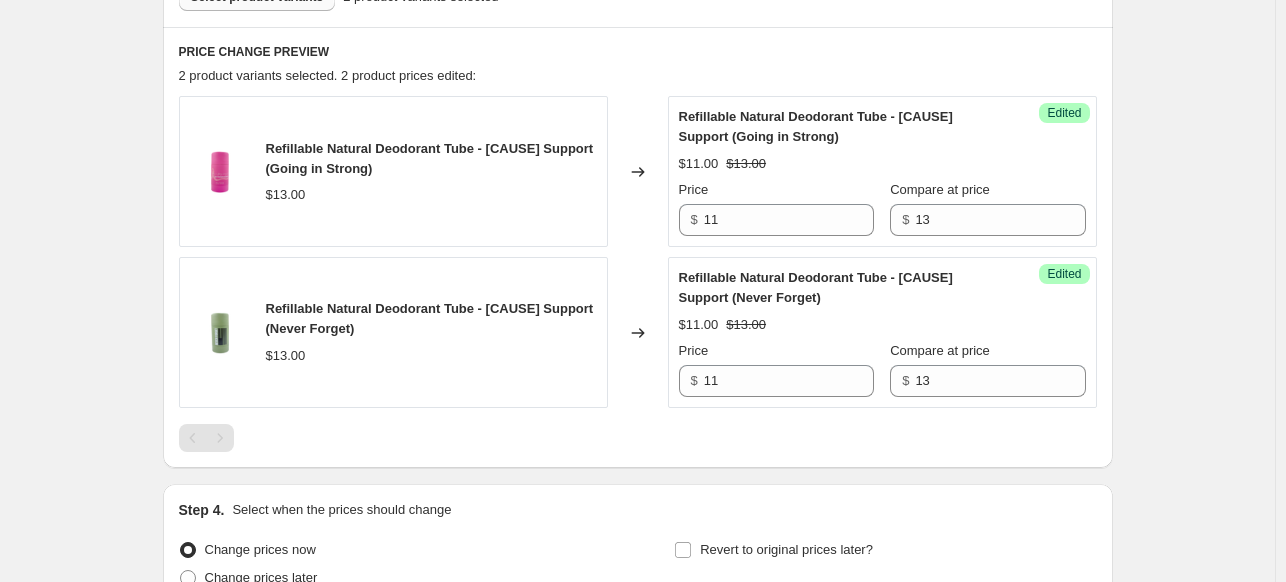 scroll, scrollTop: 832, scrollLeft: 0, axis: vertical 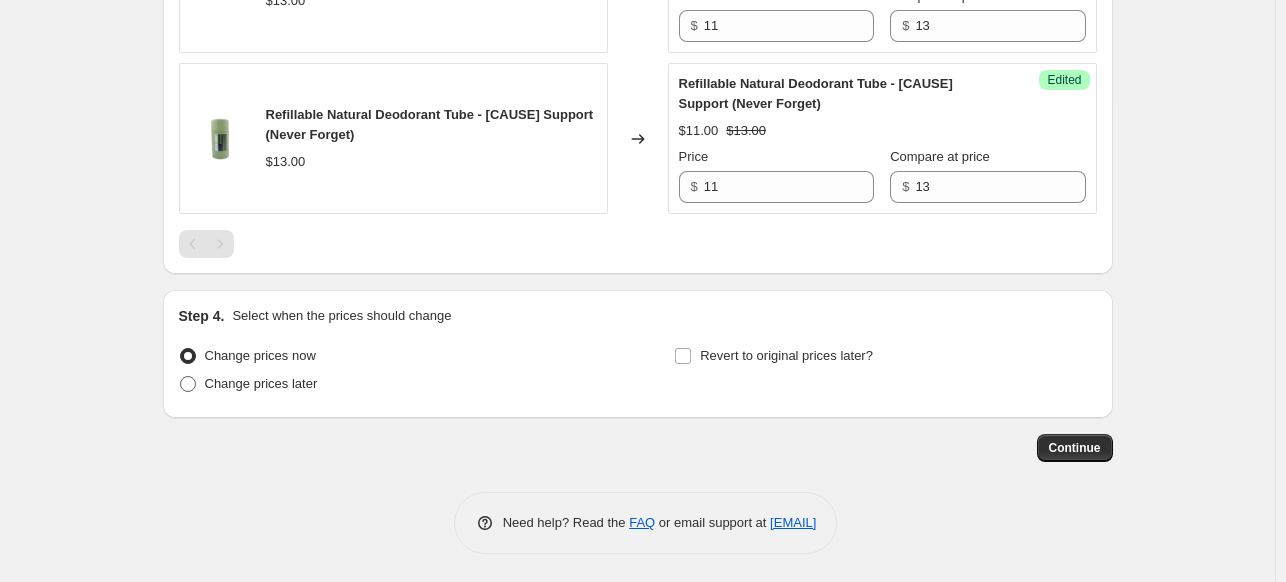 click on "Change prices later" at bounding box center (261, 383) 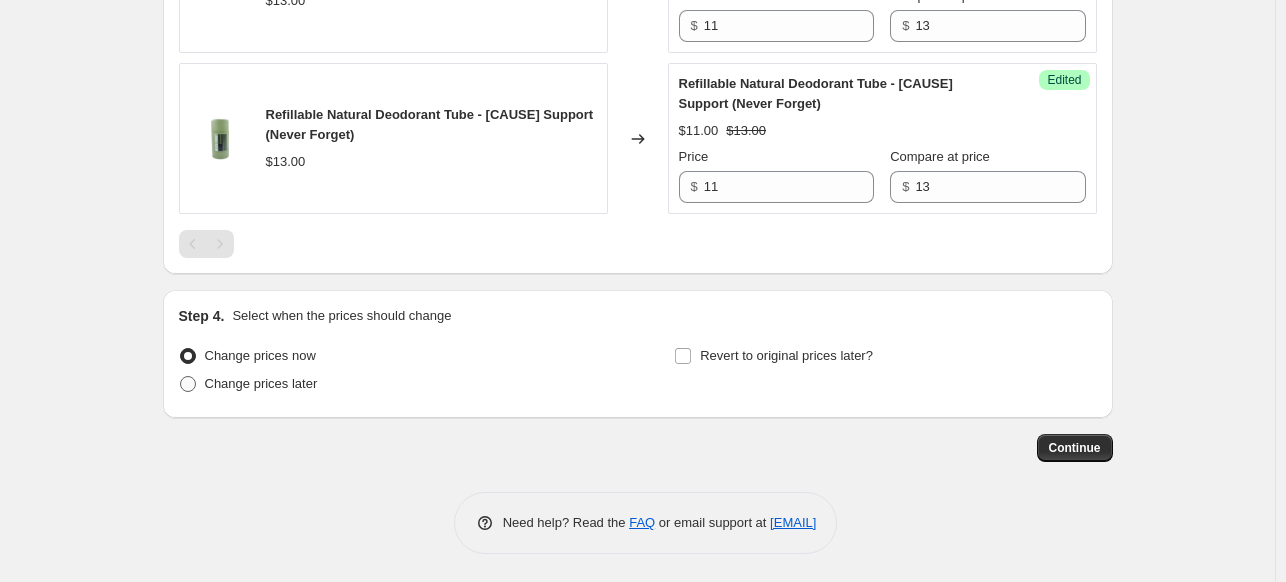 radio on "true" 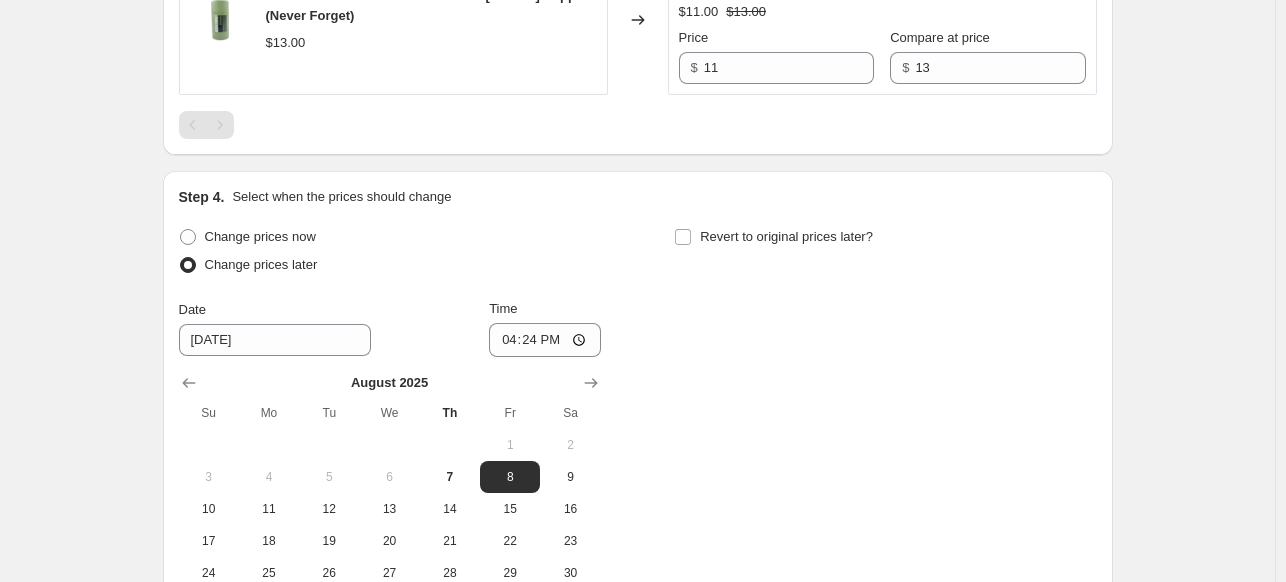 scroll, scrollTop: 952, scrollLeft: 0, axis: vertical 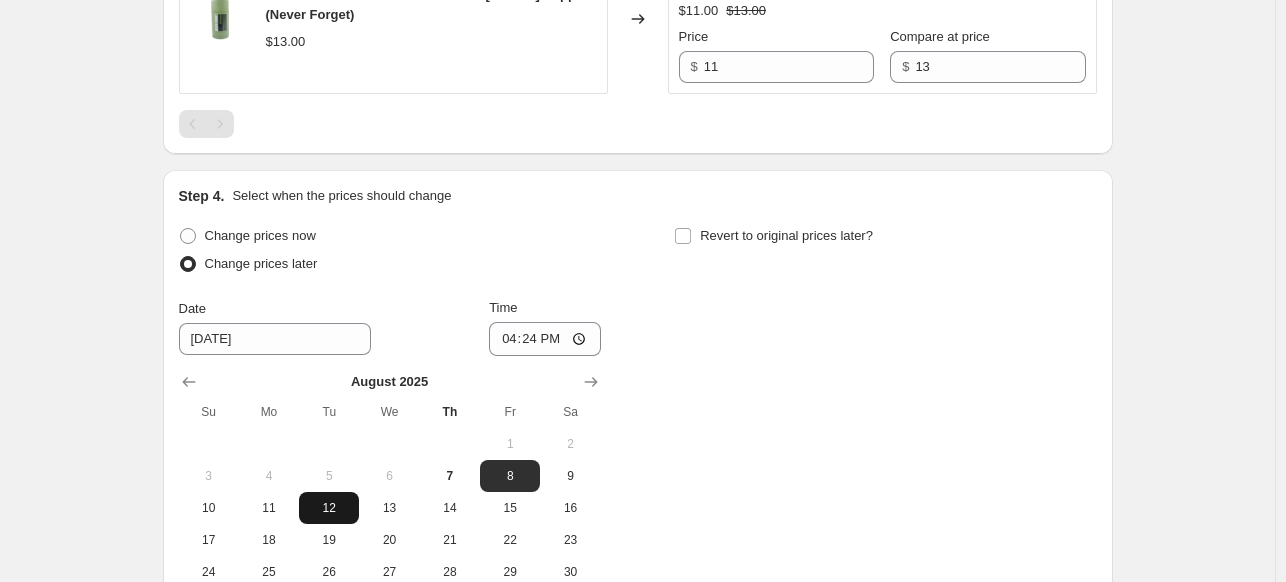 click on "12" at bounding box center (329, 508) 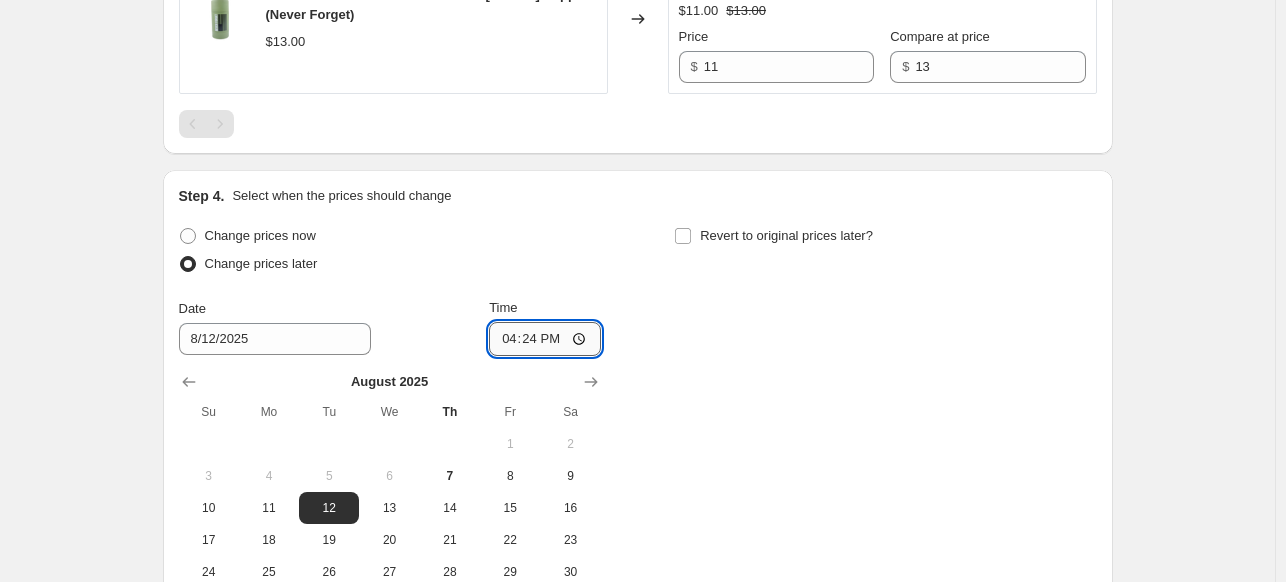 click on "16:24" at bounding box center [545, 339] 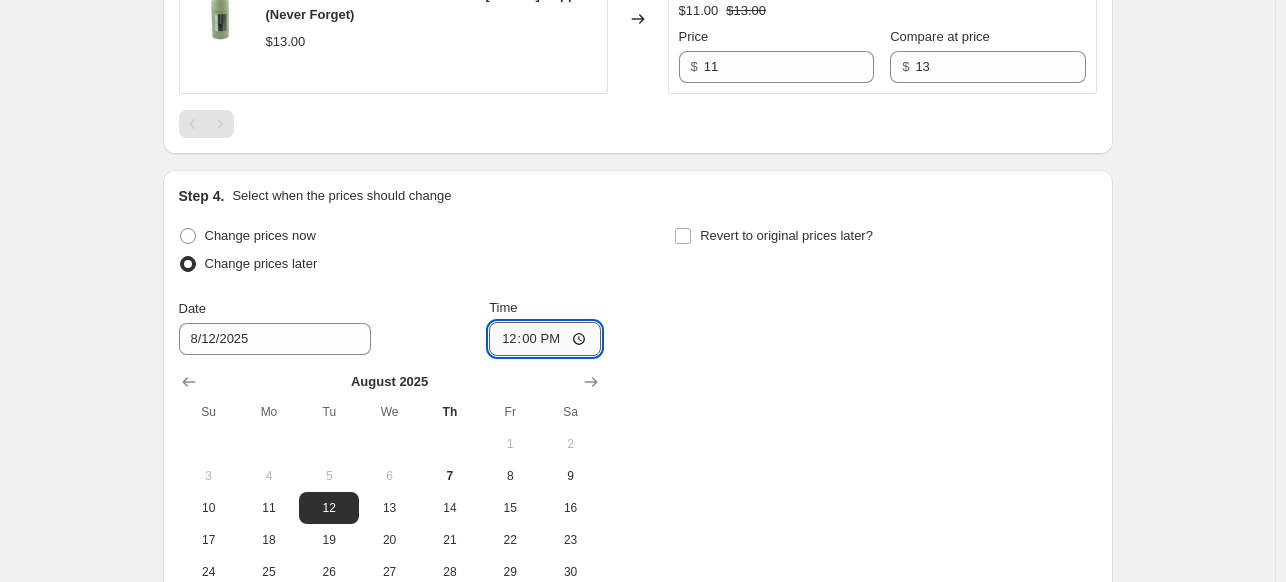 type on "00:00" 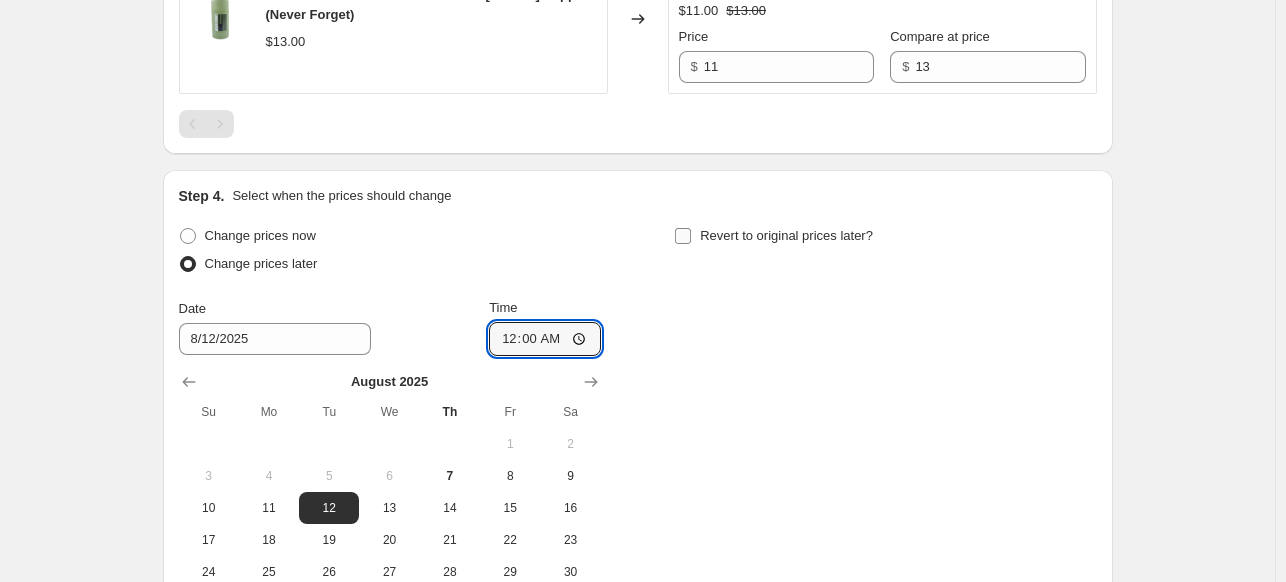 click on "Revert to original prices later?" at bounding box center [786, 235] 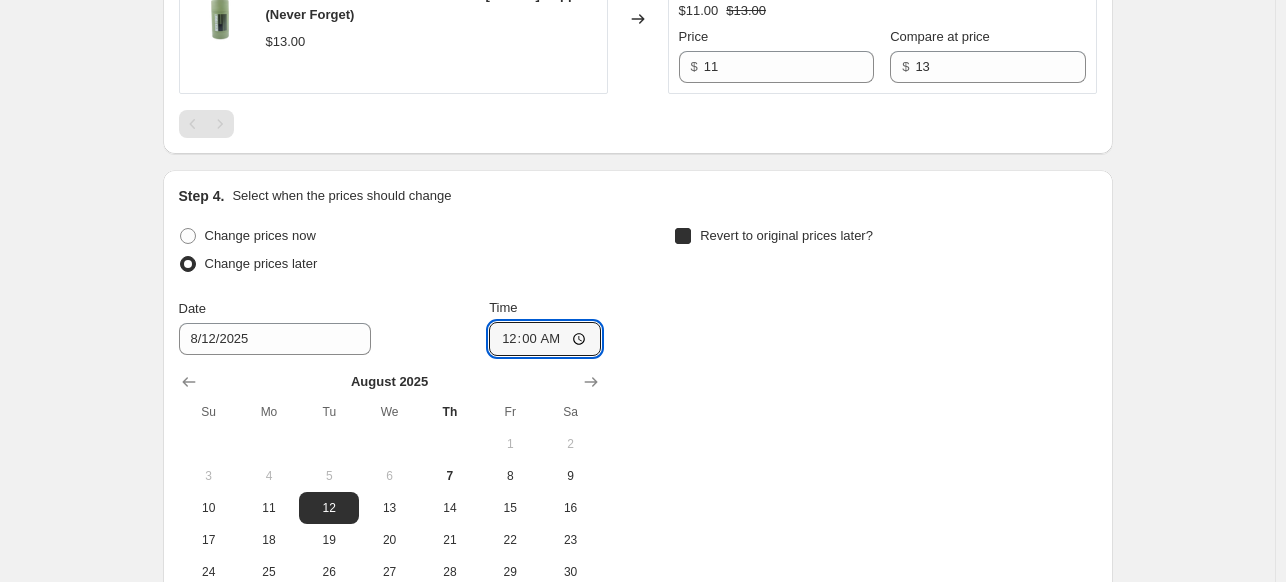 checkbox on "true" 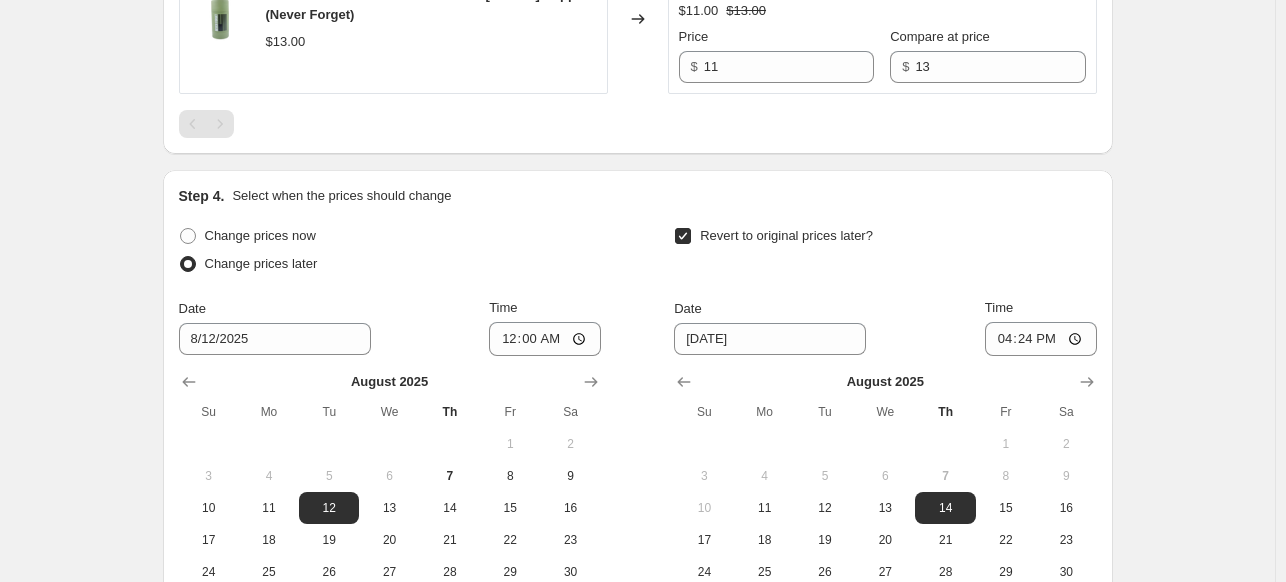 scroll, scrollTop: 1092, scrollLeft: 0, axis: vertical 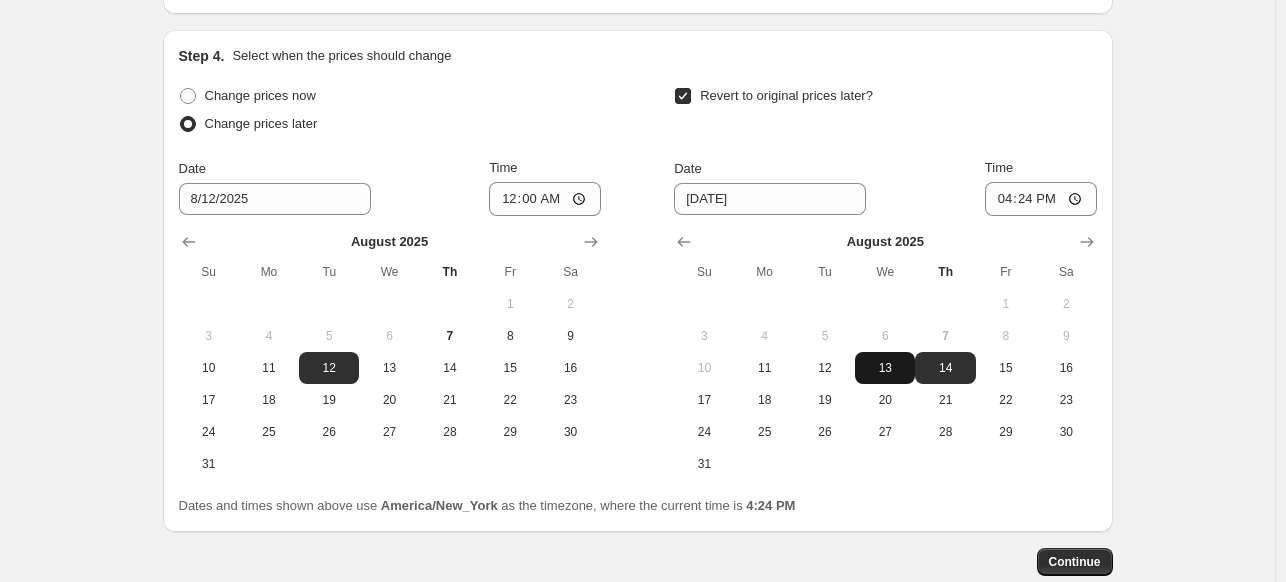 click on "13" at bounding box center [885, 368] 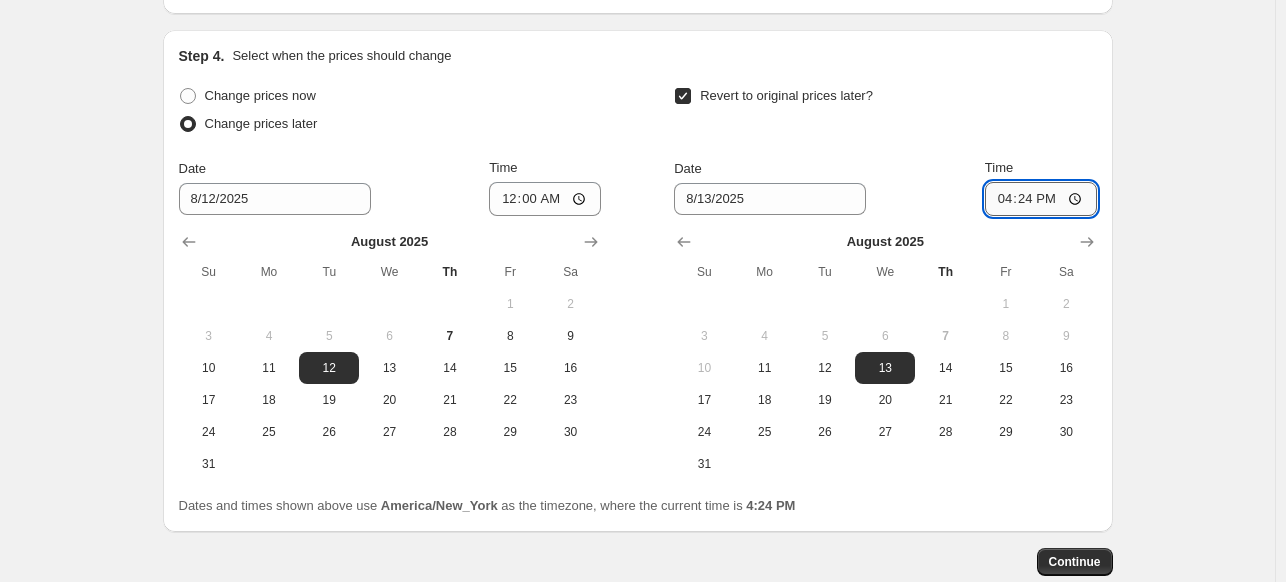 click on "16:24" at bounding box center (1041, 199) 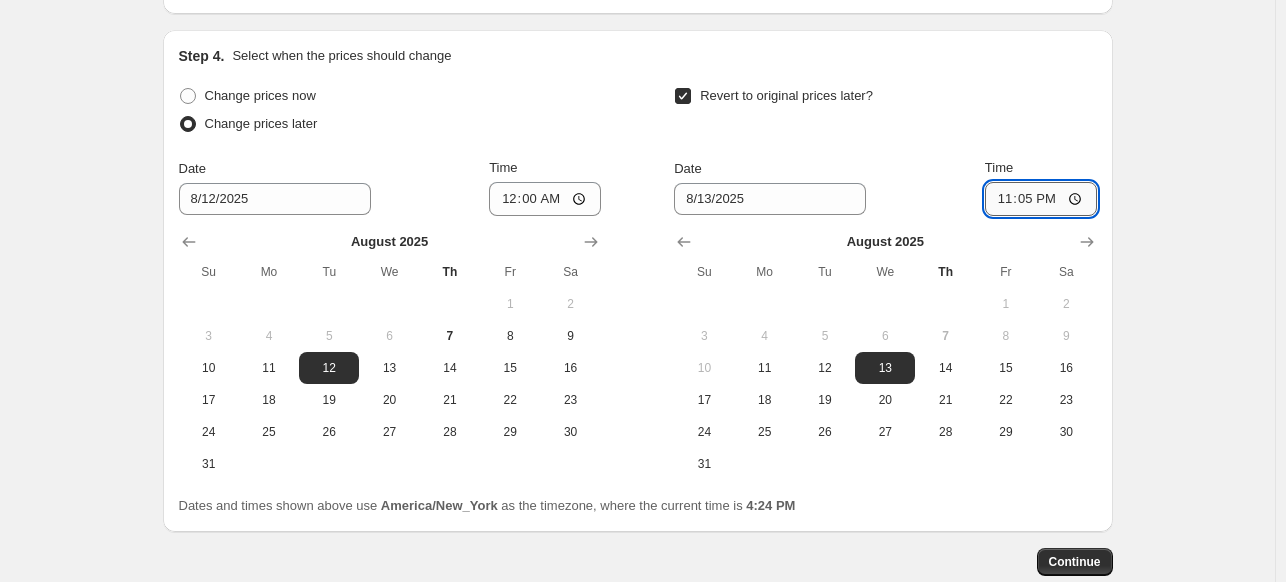 type on "23:59" 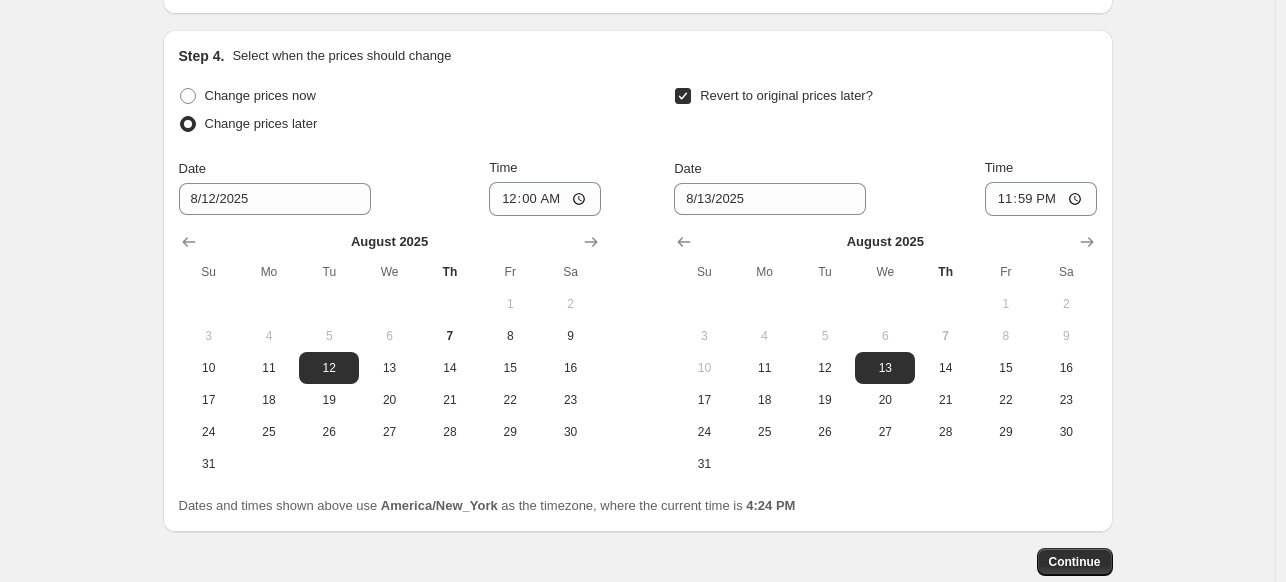 click on "Revert to original prices later?" at bounding box center [885, 112] 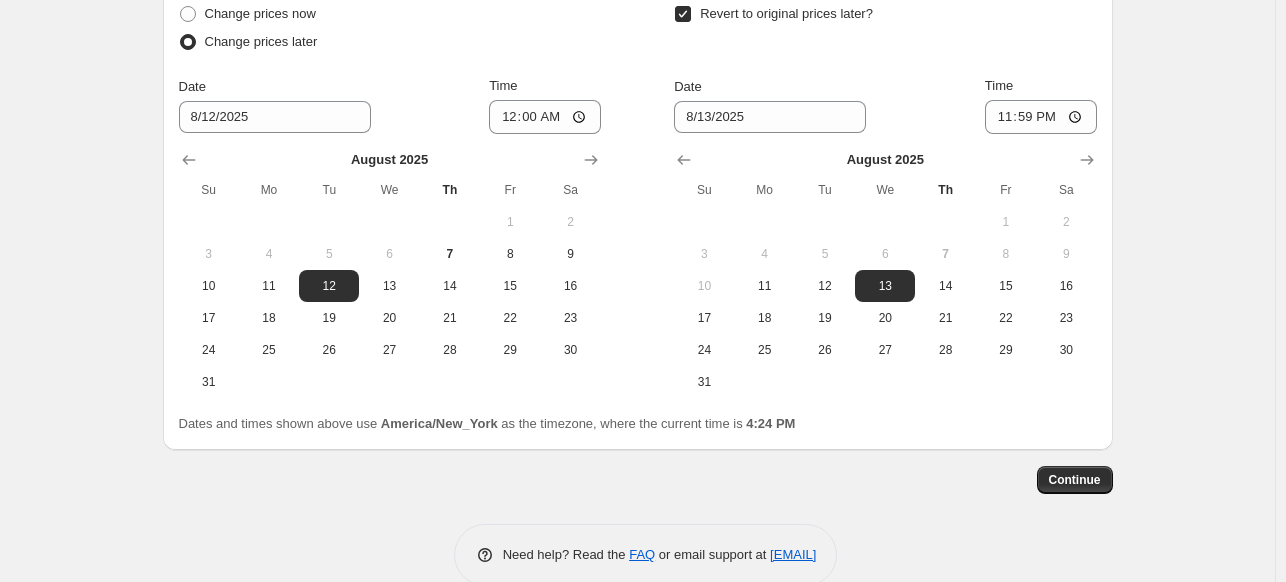 scroll, scrollTop: 1206, scrollLeft: 0, axis: vertical 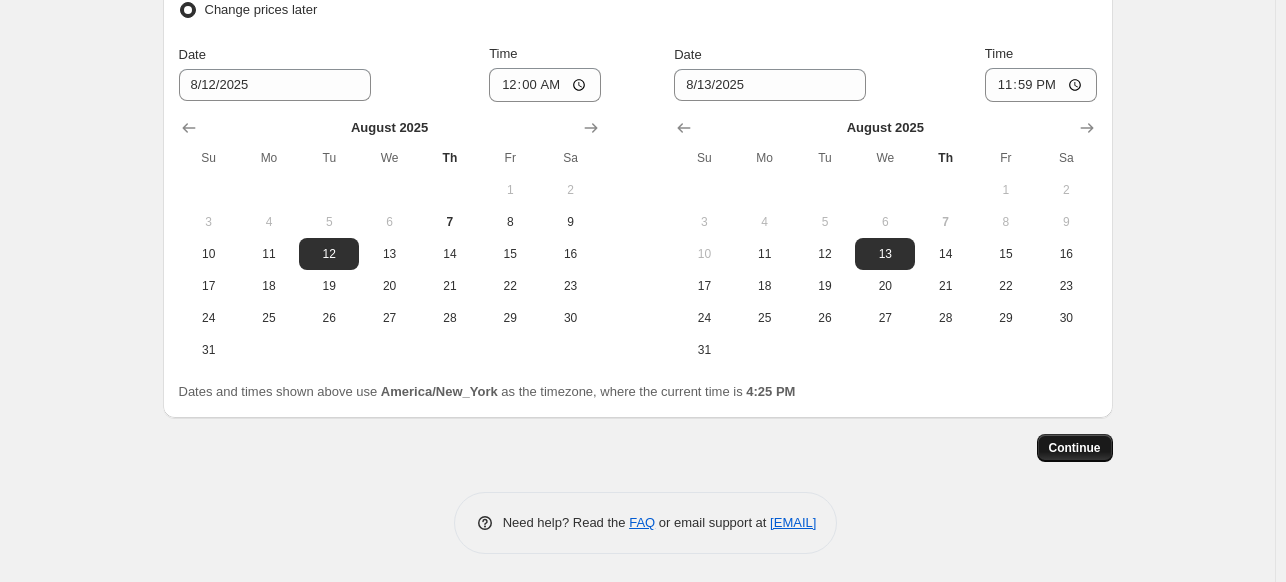 click on "Continue" at bounding box center (1075, 448) 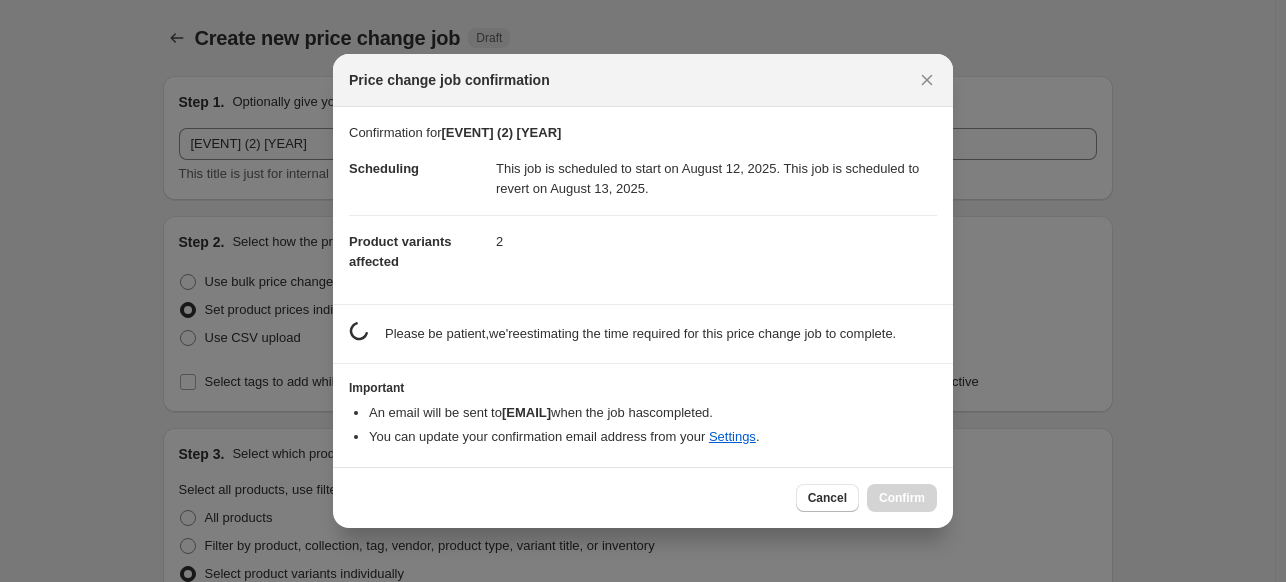 scroll, scrollTop: 0, scrollLeft: 0, axis: both 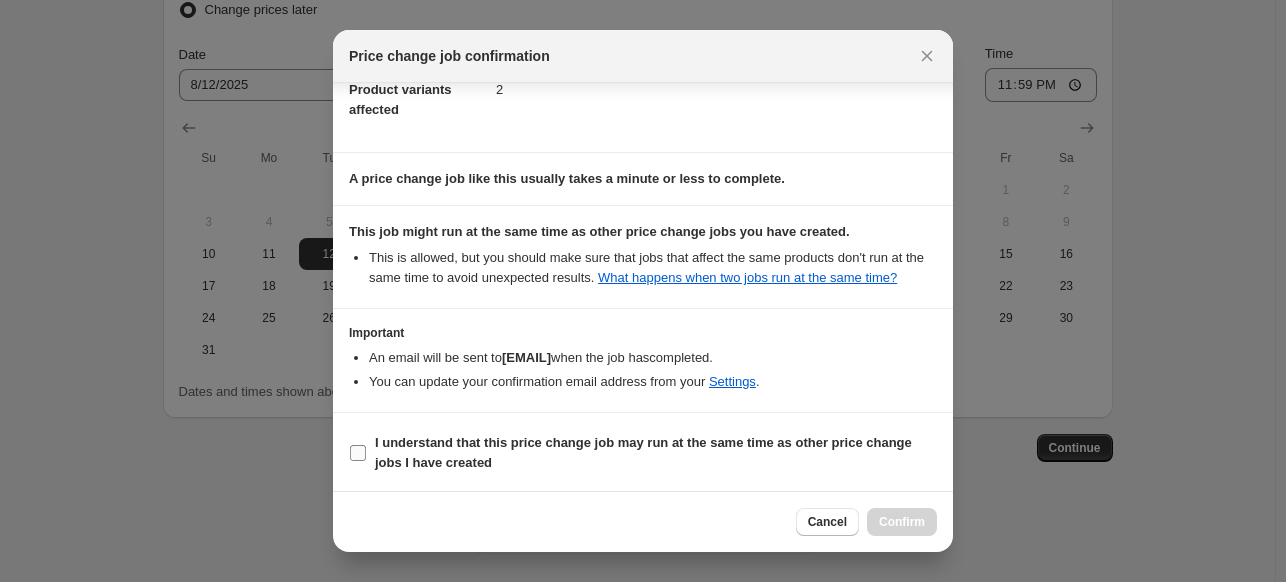 click on "I understand that this price change job may run at the same time as other price change jobs I have created" at bounding box center (643, 453) 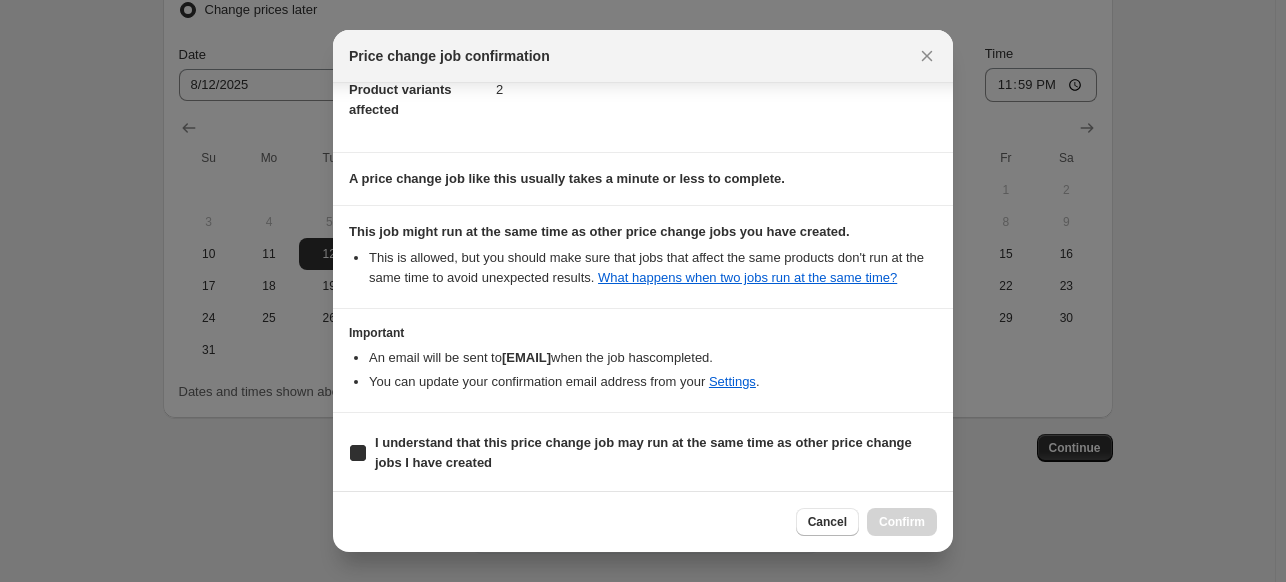 checkbox on "true" 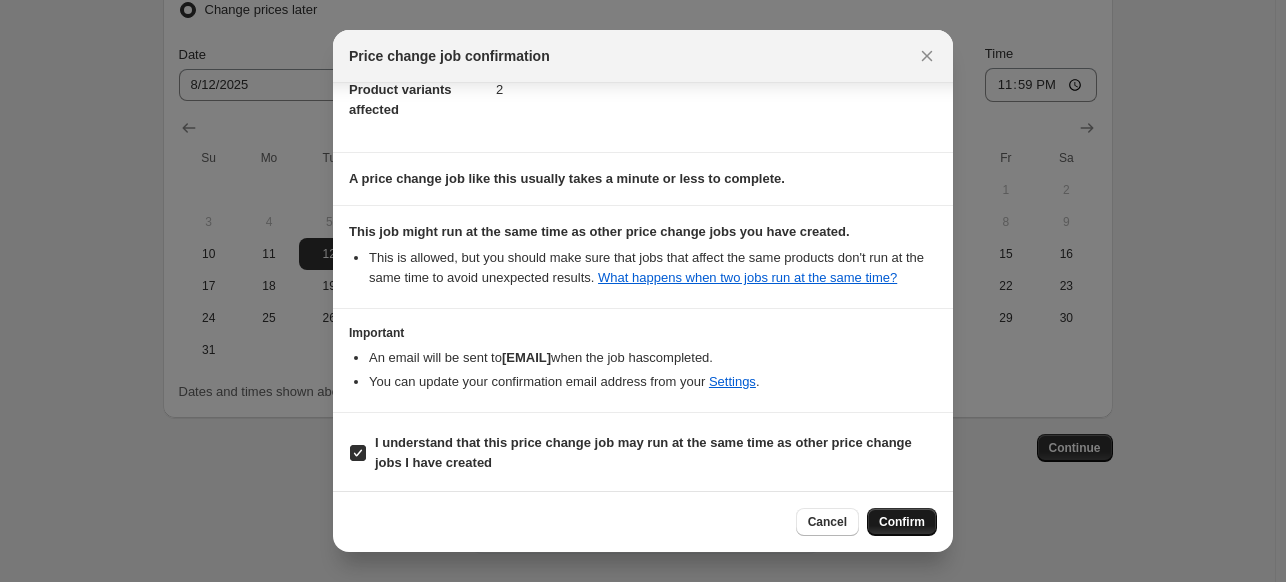 click on "Confirm" at bounding box center (902, 522) 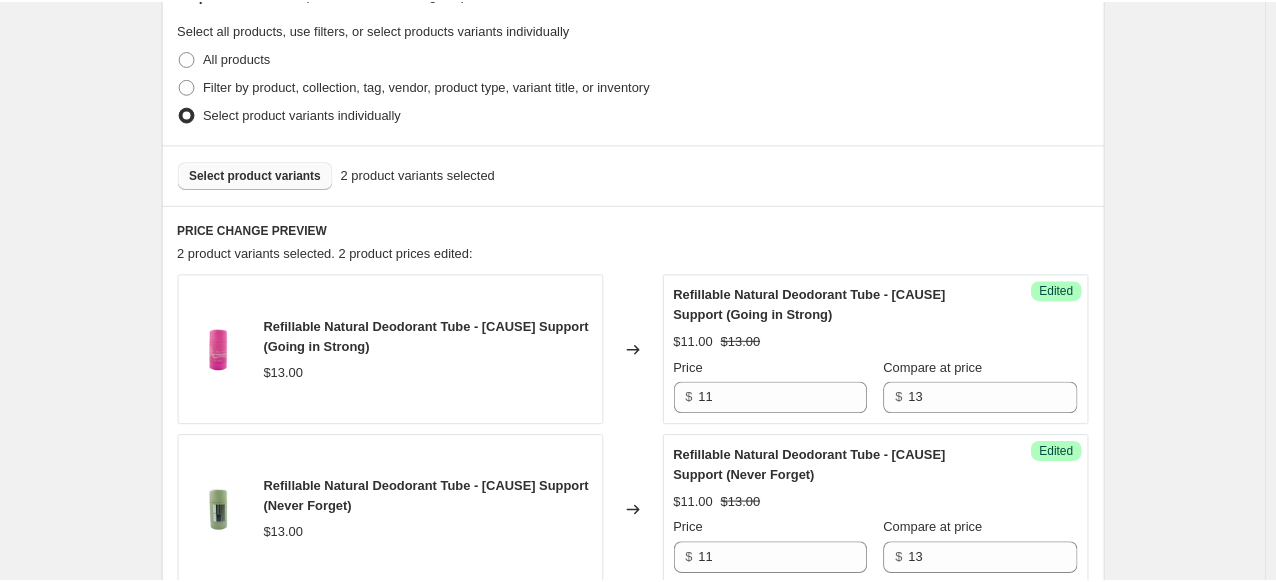 scroll, scrollTop: 0, scrollLeft: 0, axis: both 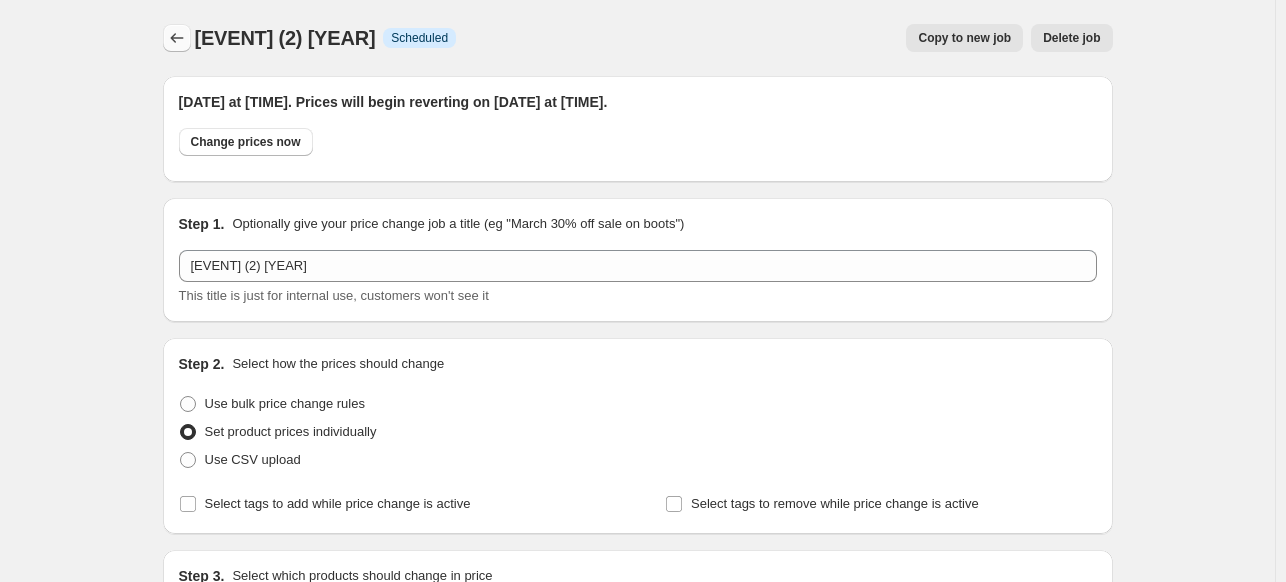 click 